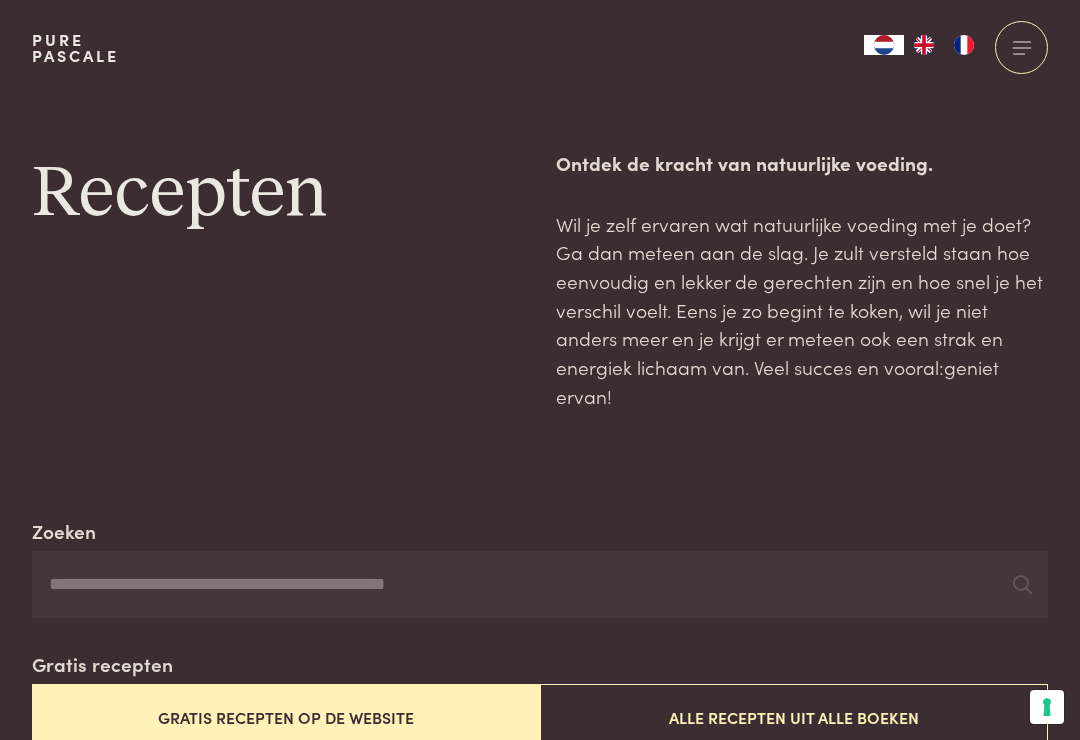 scroll, scrollTop: 0, scrollLeft: 0, axis: both 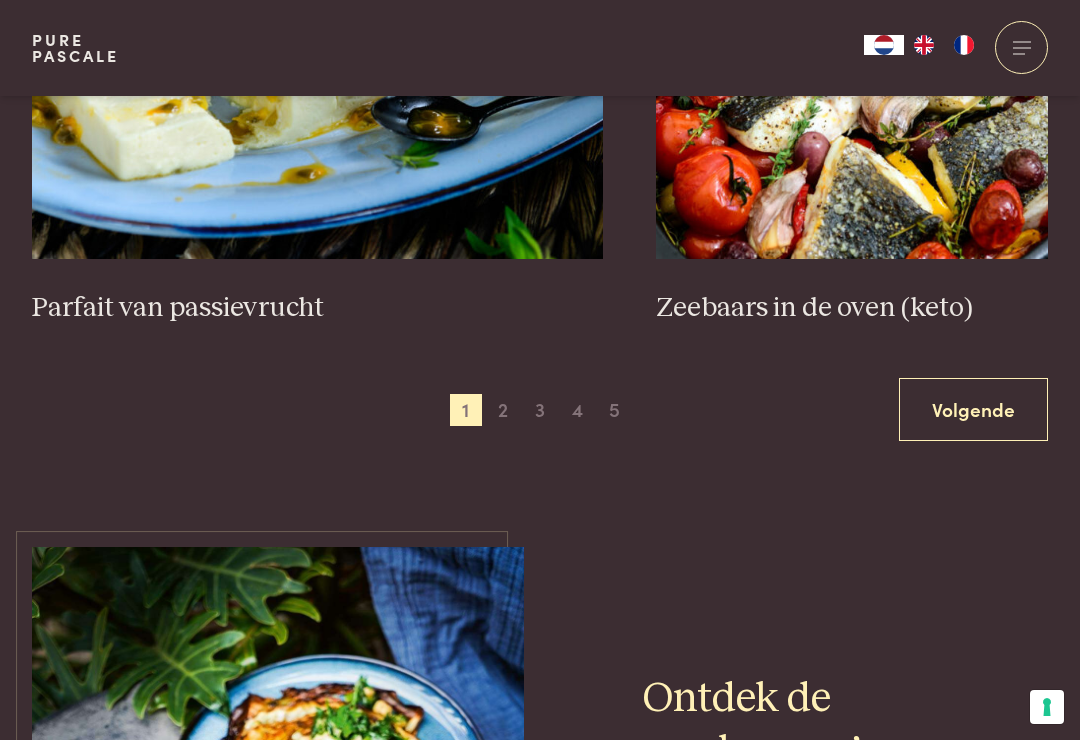 click on "Volgende" at bounding box center [973, 409] 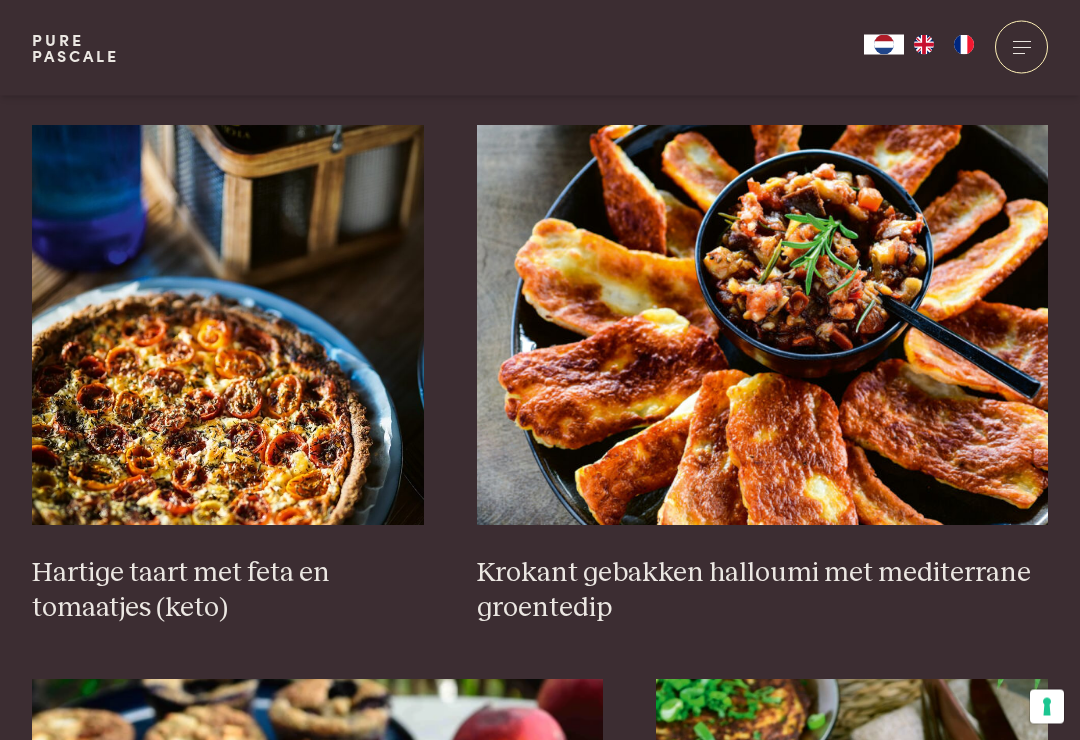 scroll, scrollTop: 1306, scrollLeft: 0, axis: vertical 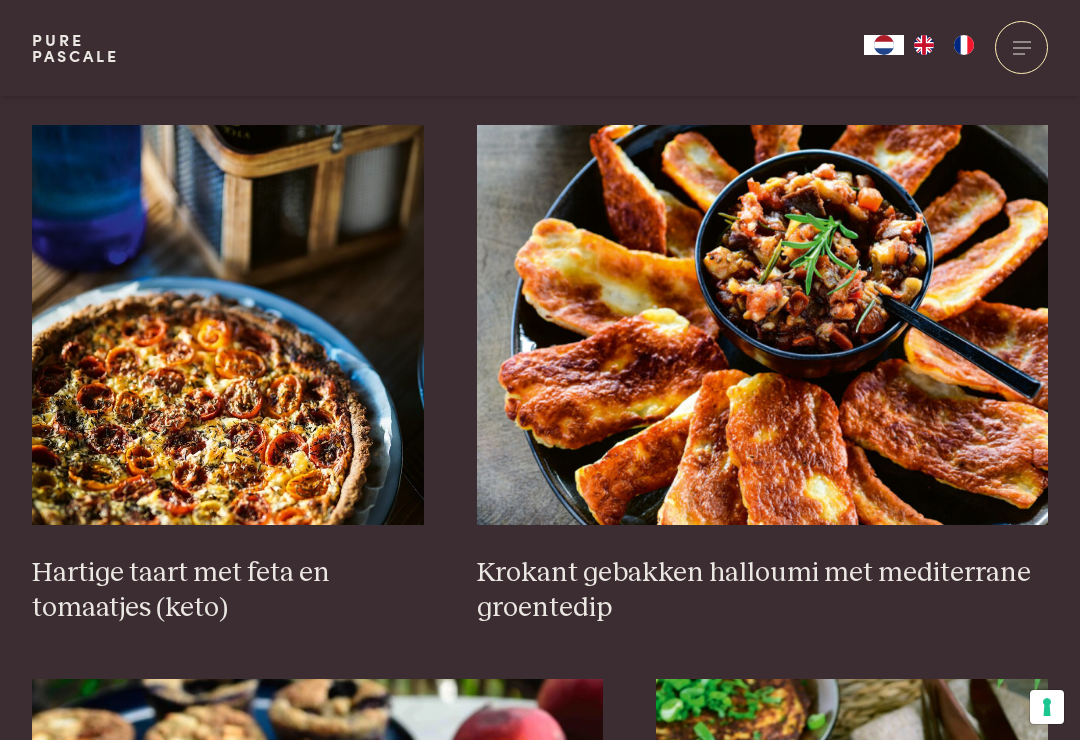 click at bounding box center (228, 325) 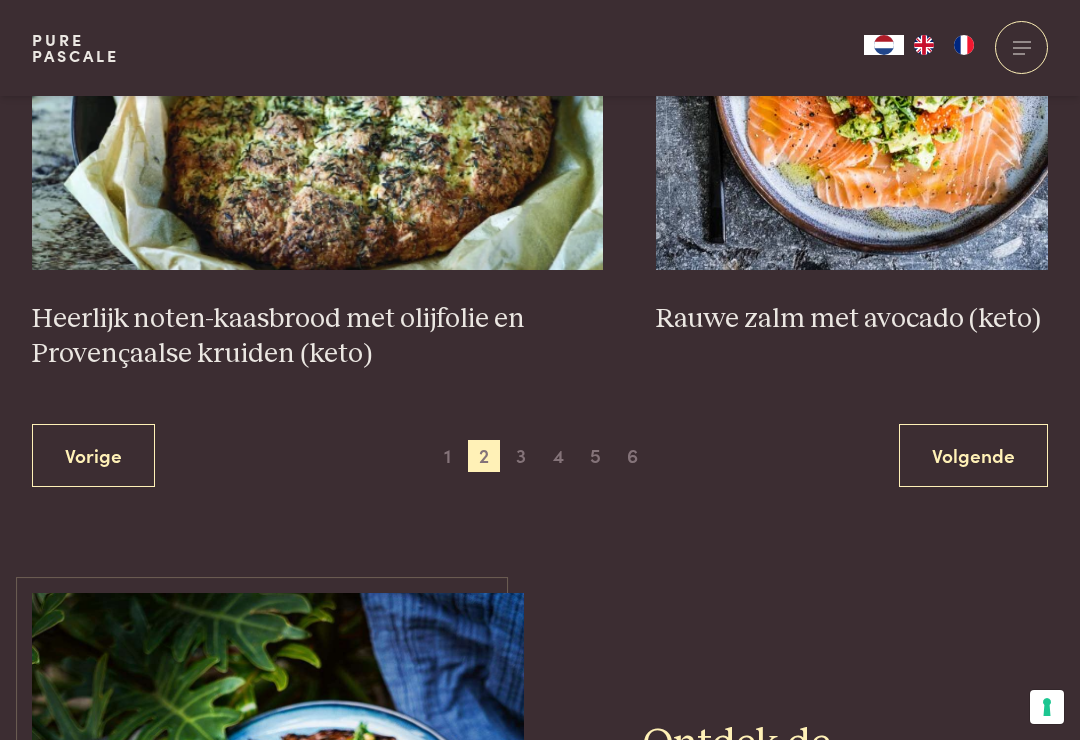 scroll, scrollTop: 3841, scrollLeft: 0, axis: vertical 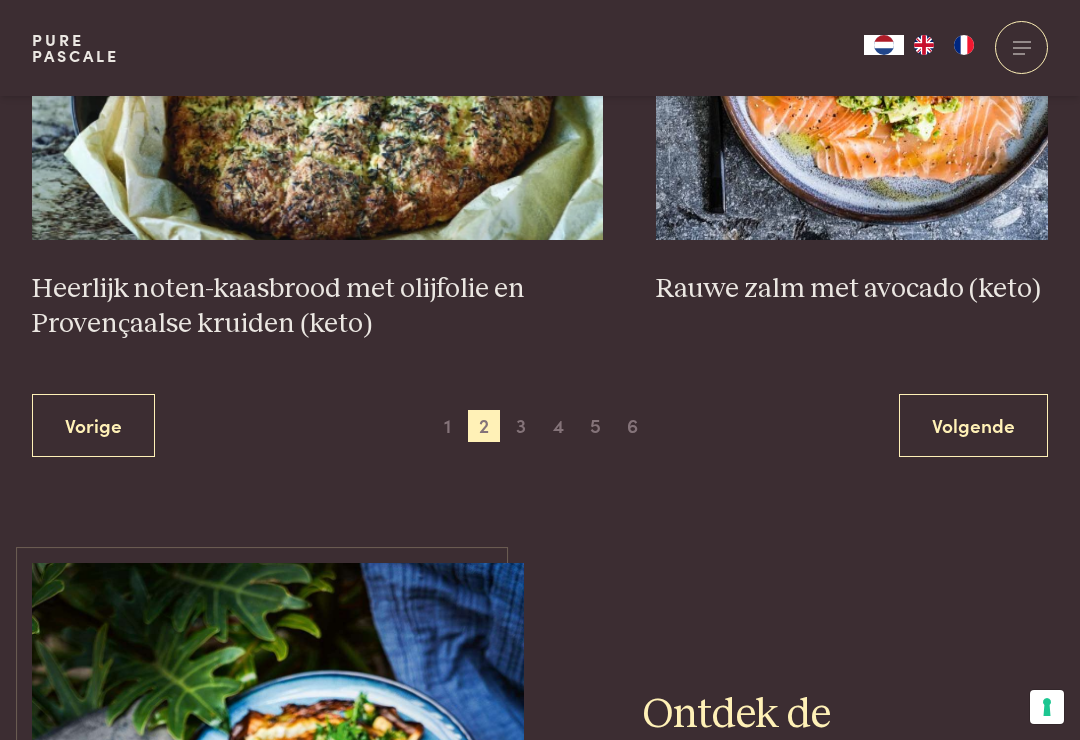 click on "3" at bounding box center [521, 426] 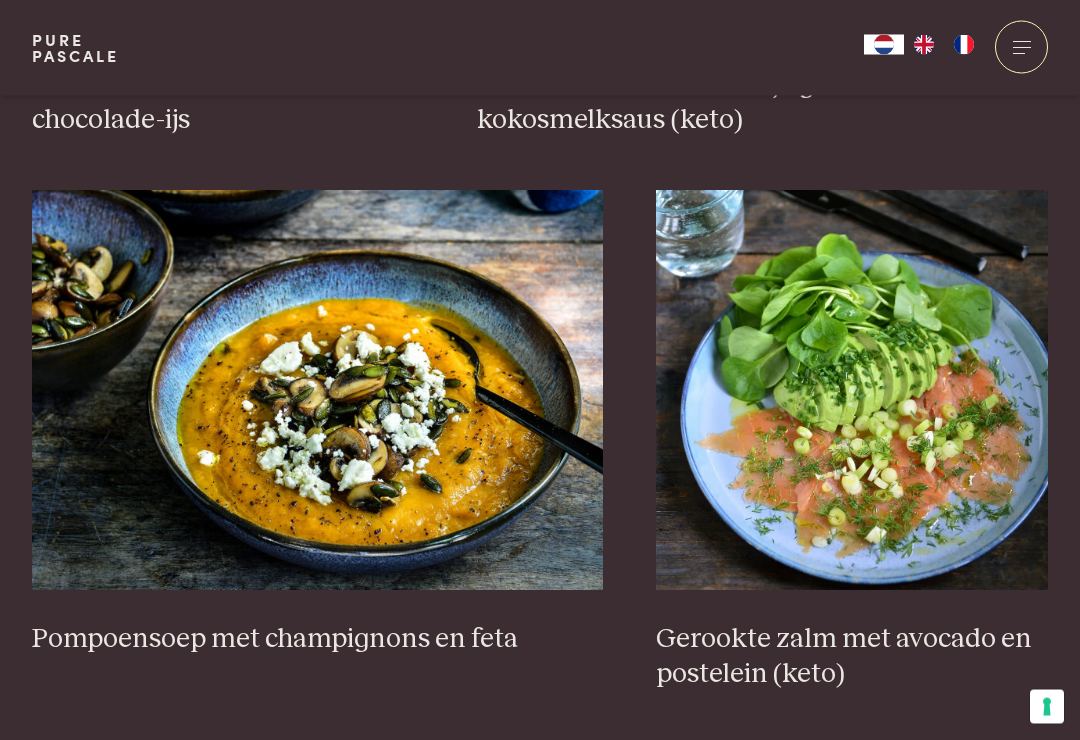 scroll, scrollTop: 1829, scrollLeft: 0, axis: vertical 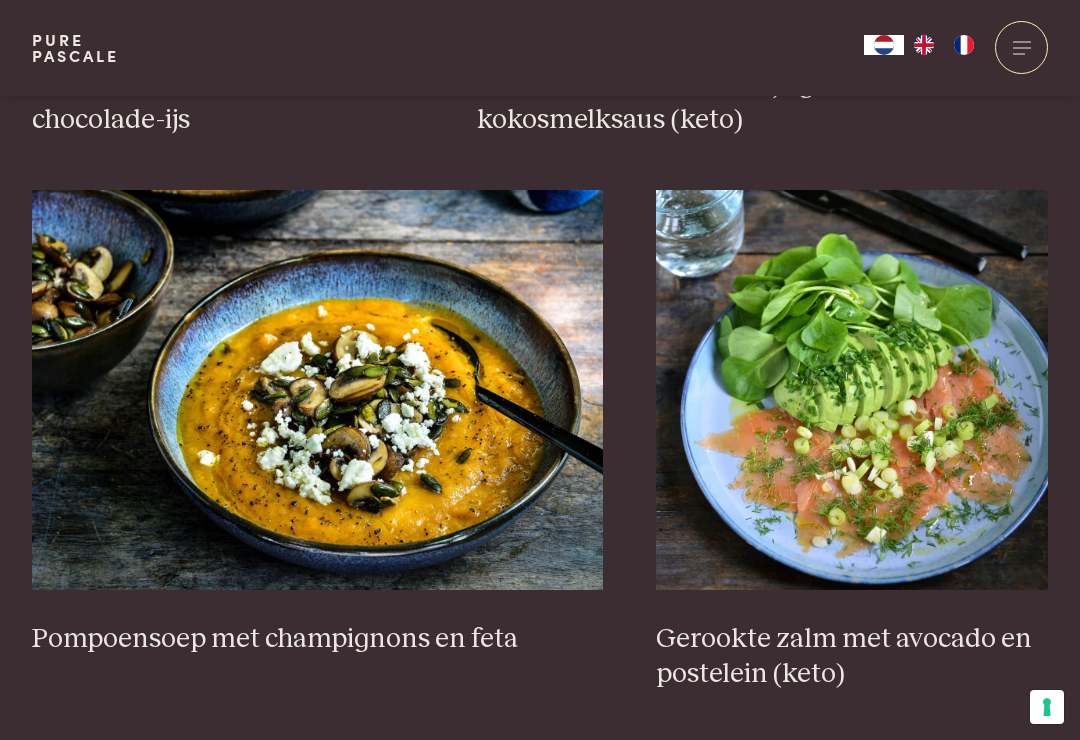 click at bounding box center (852, 390) 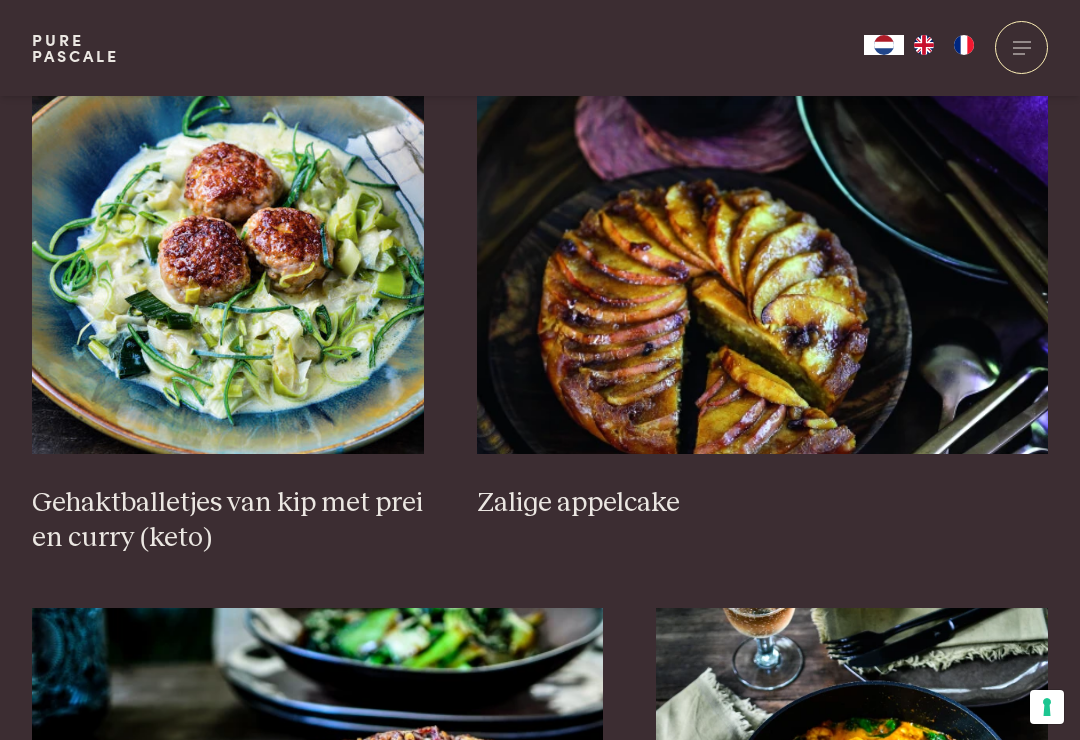 scroll, scrollTop: 3071, scrollLeft: 0, axis: vertical 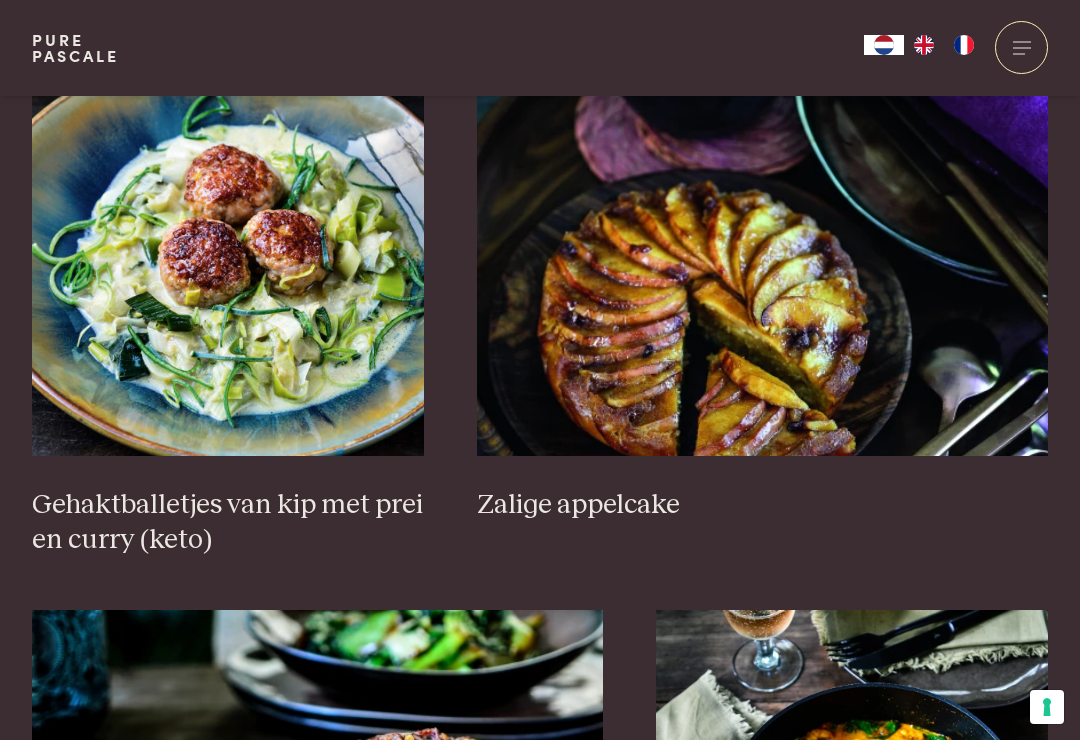 click at bounding box center [228, 256] 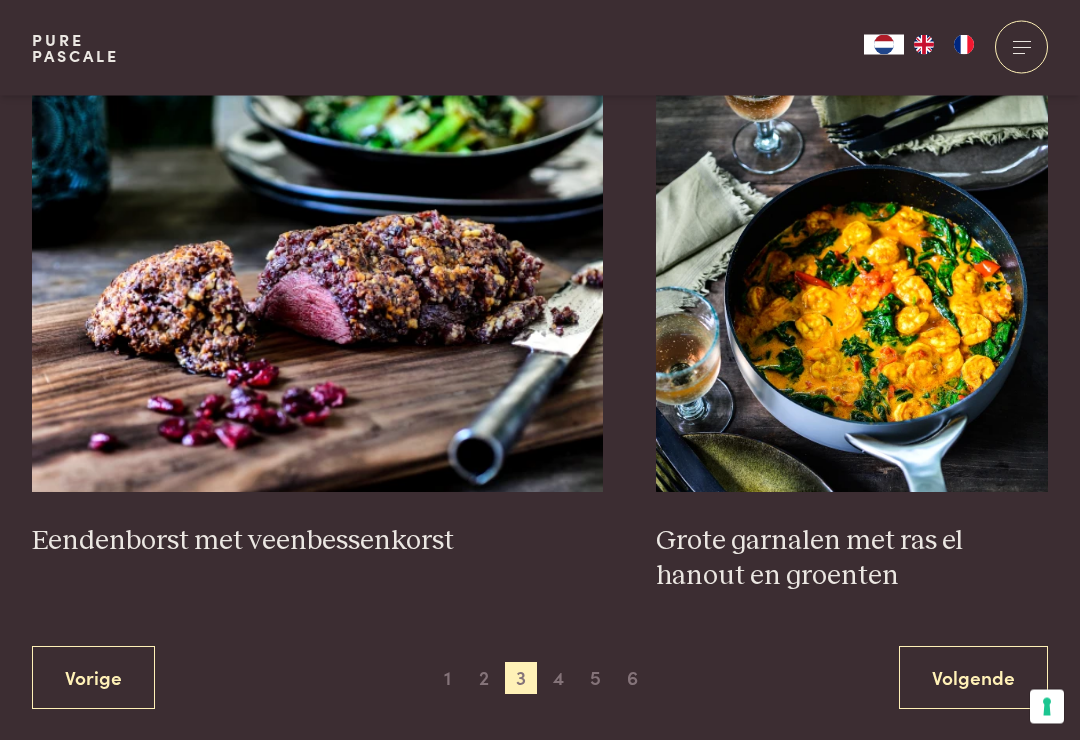 scroll, scrollTop: 3590, scrollLeft: 0, axis: vertical 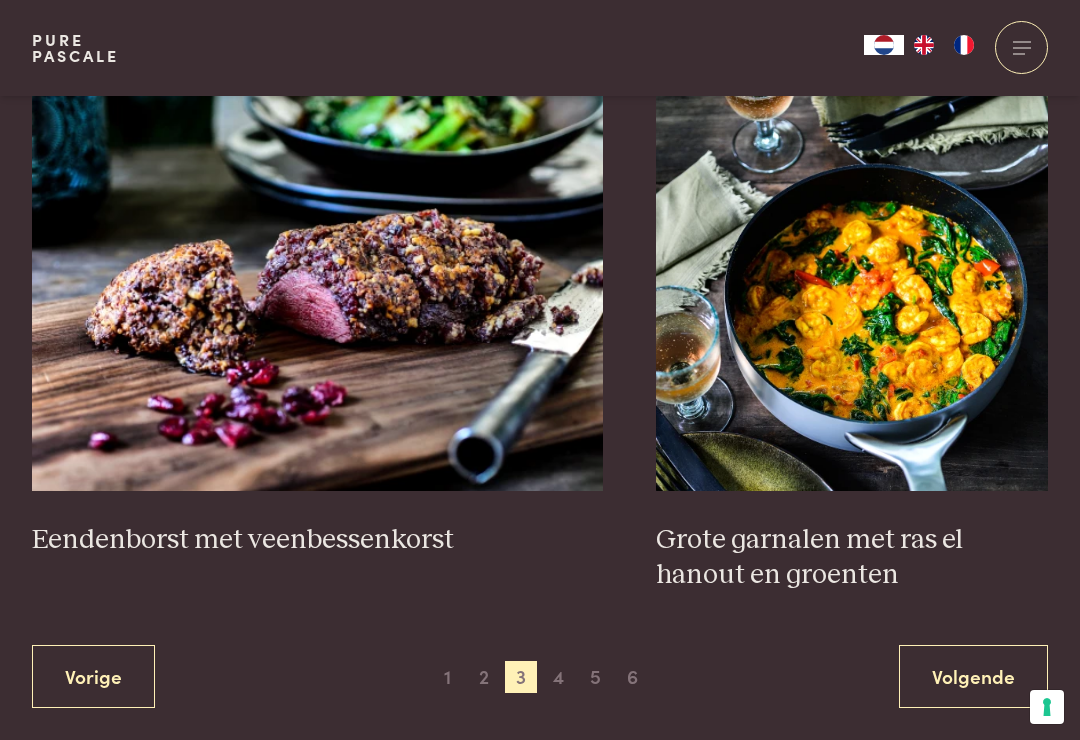 click on "4" at bounding box center (559, 677) 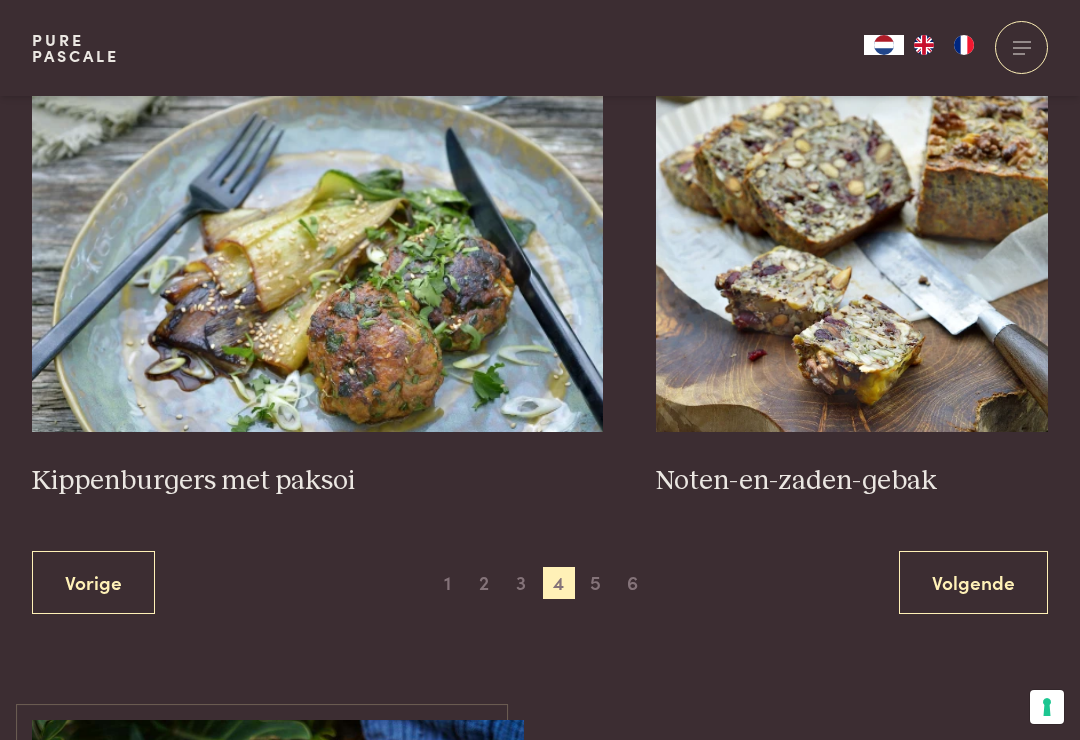scroll, scrollTop: 3539, scrollLeft: 0, axis: vertical 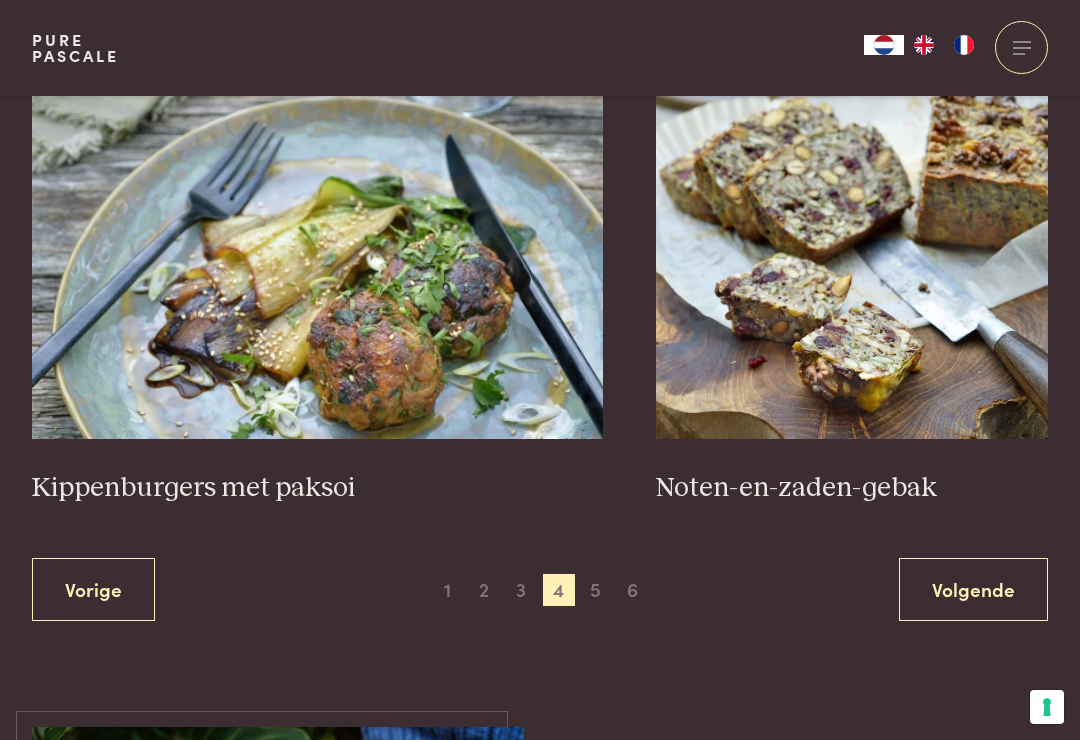 click on "5" at bounding box center [596, 590] 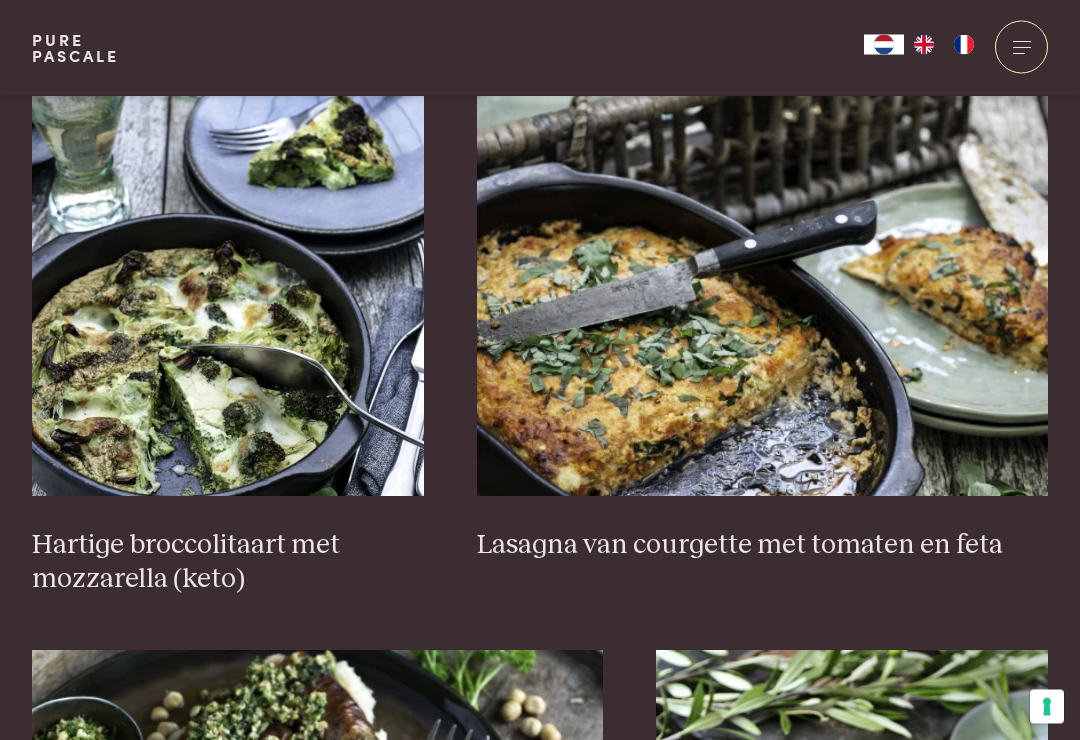 scroll, scrollTop: 1309, scrollLeft: 0, axis: vertical 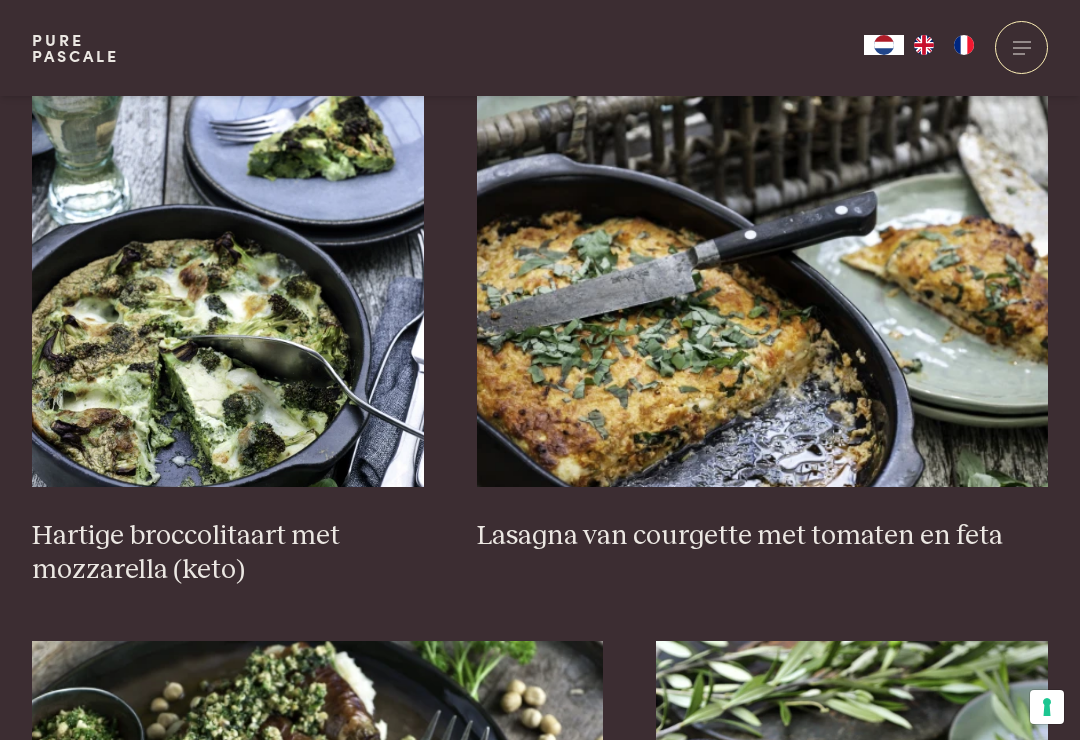 click at bounding box center [762, 287] 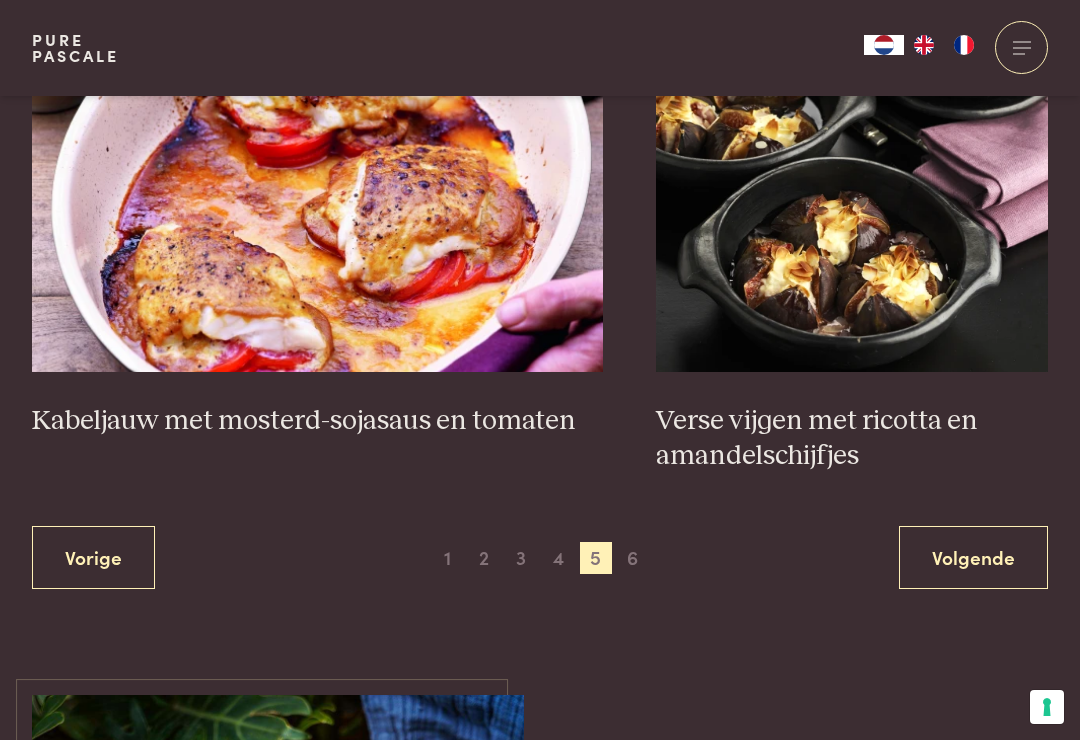click on "6" at bounding box center (633, 558) 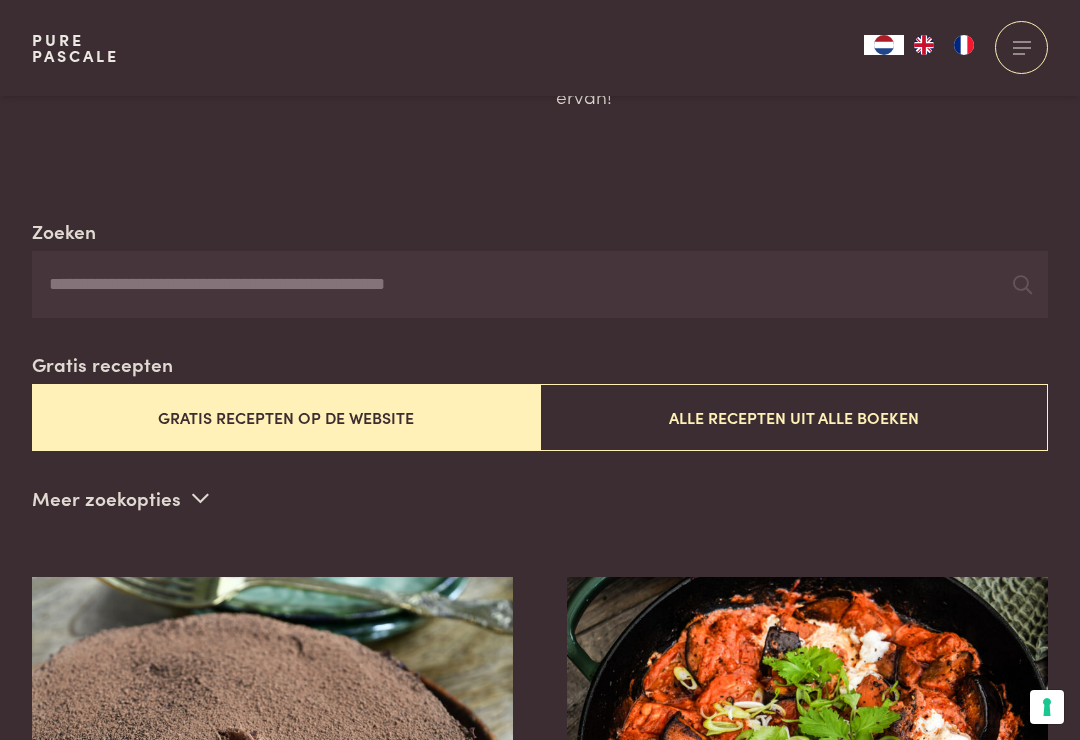 scroll, scrollTop: 299, scrollLeft: 0, axis: vertical 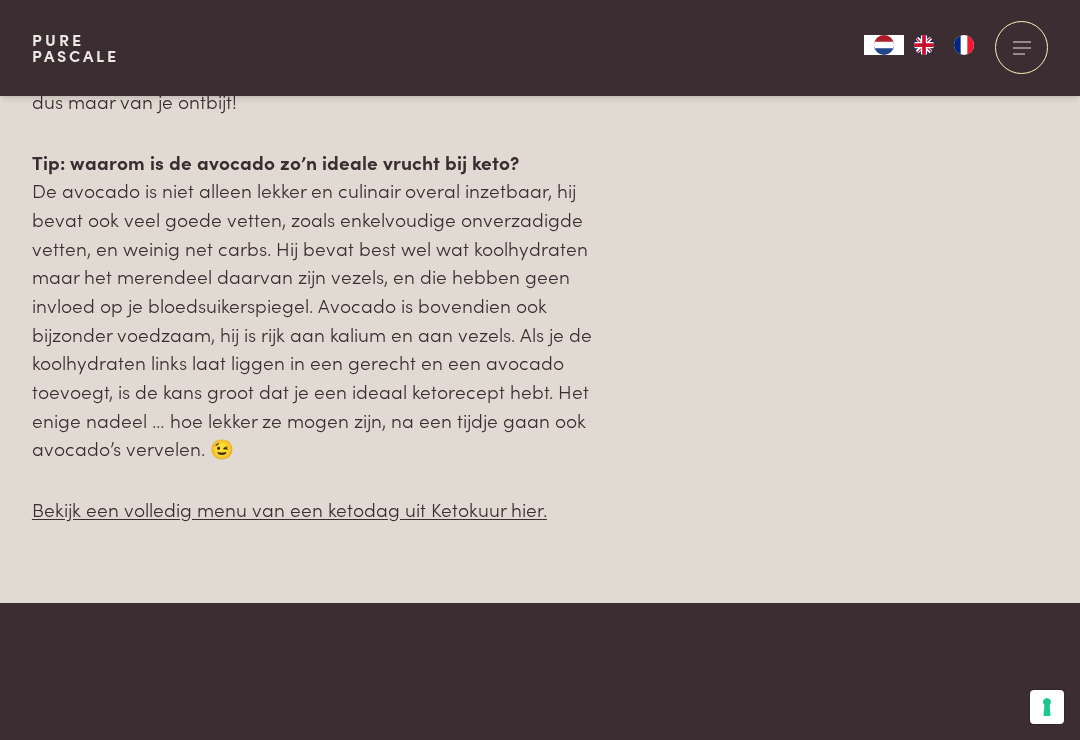 click on "Bekijk een volledig menu van een ketodag uit Ketokuur hier." at bounding box center (289, 508) 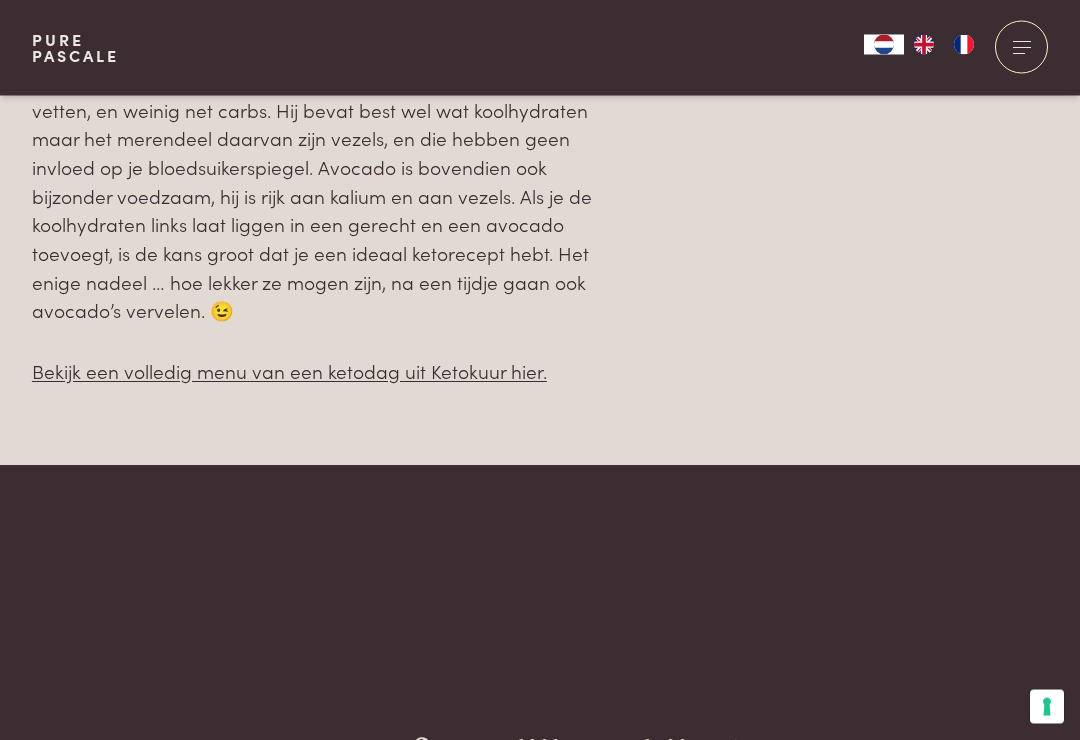 scroll, scrollTop: 2701, scrollLeft: 0, axis: vertical 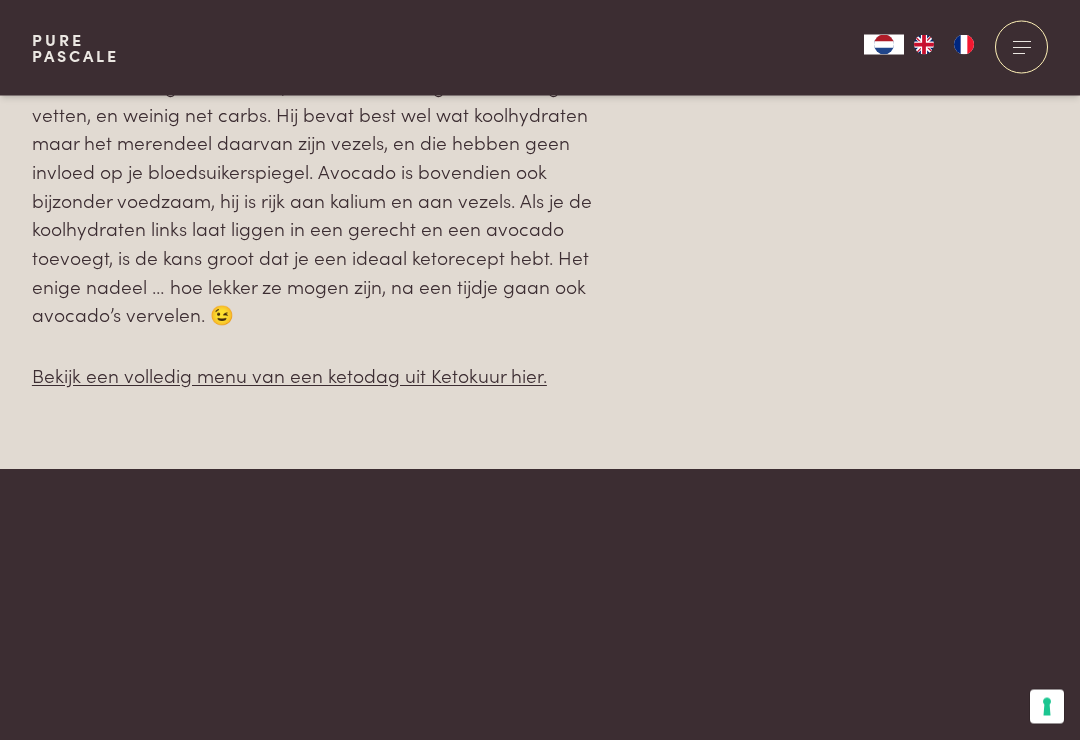 click on "Bekijk een volledig menu van een ketodag uit Ketokuur hier." at bounding box center (289, 375) 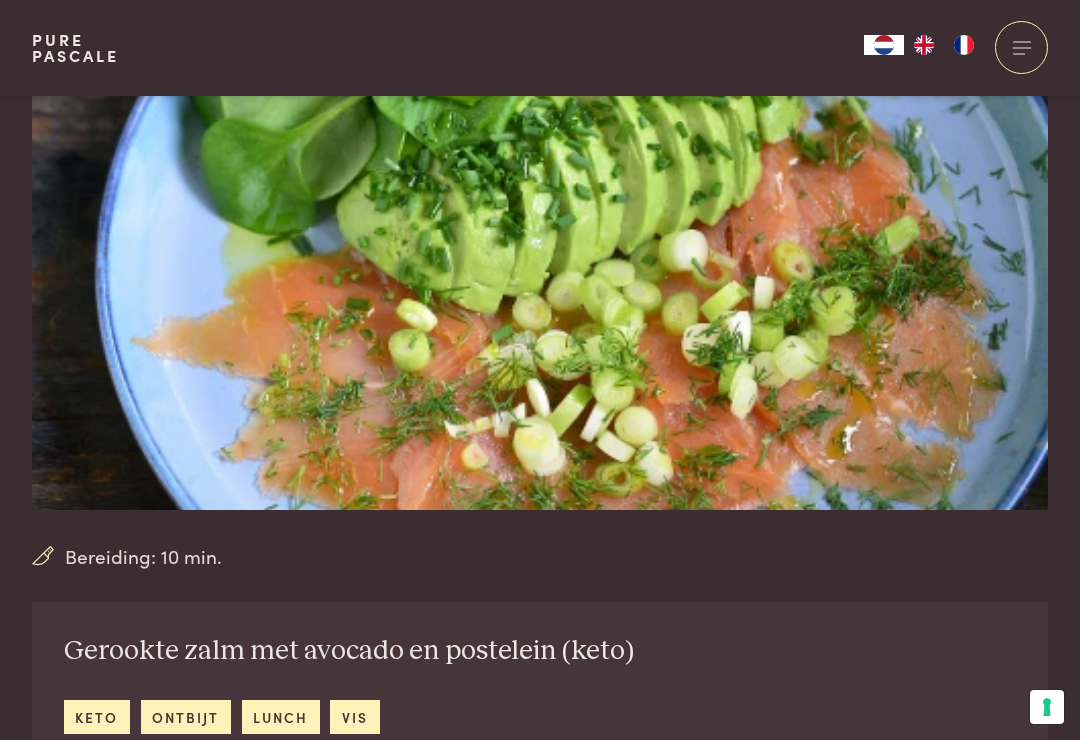 scroll, scrollTop: 0, scrollLeft: 0, axis: both 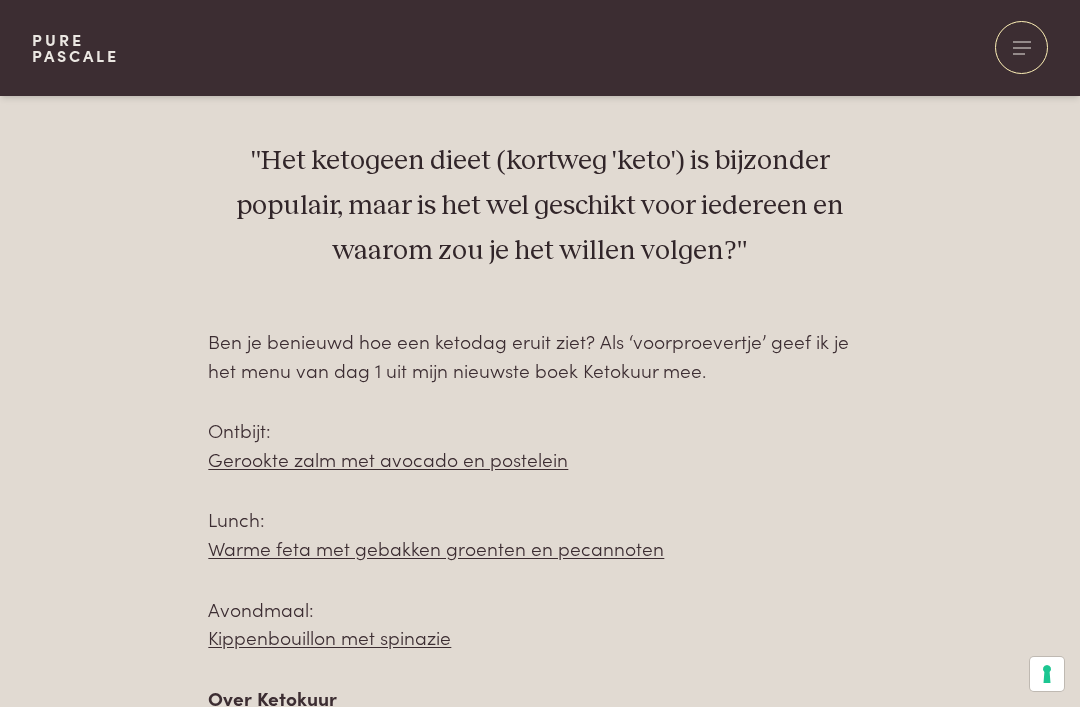 click on "Warme feta met gebakken groenten en pecannoten" at bounding box center (436, 547) 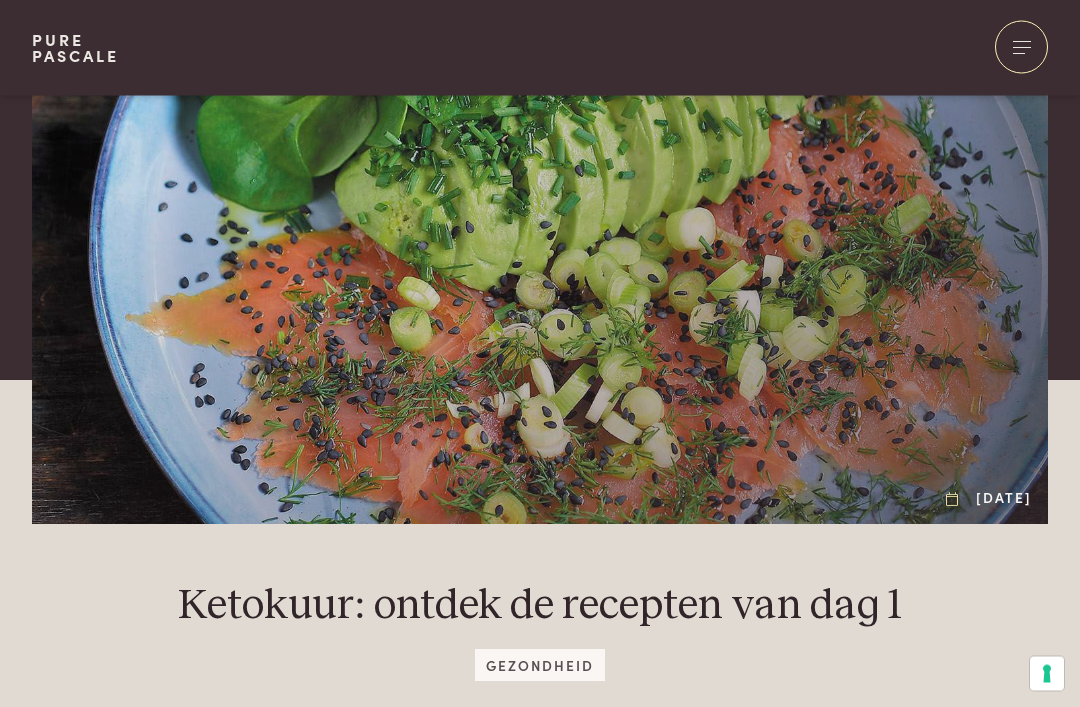 scroll, scrollTop: 0, scrollLeft: 0, axis: both 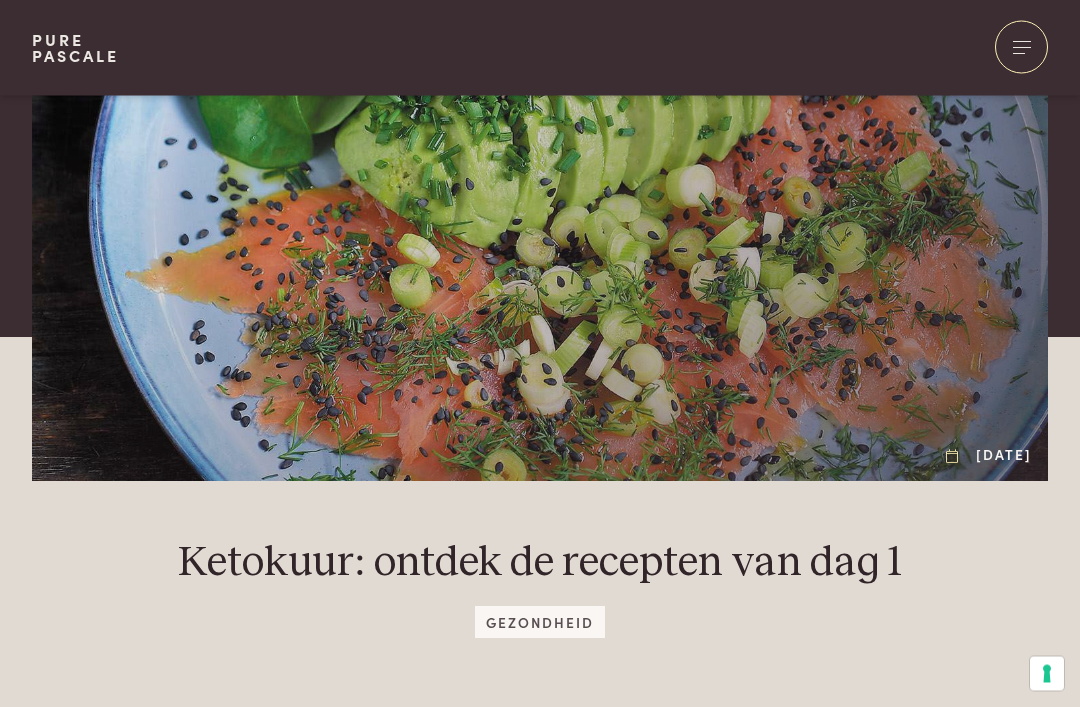 click on "Gezondheid" at bounding box center [539, 622] 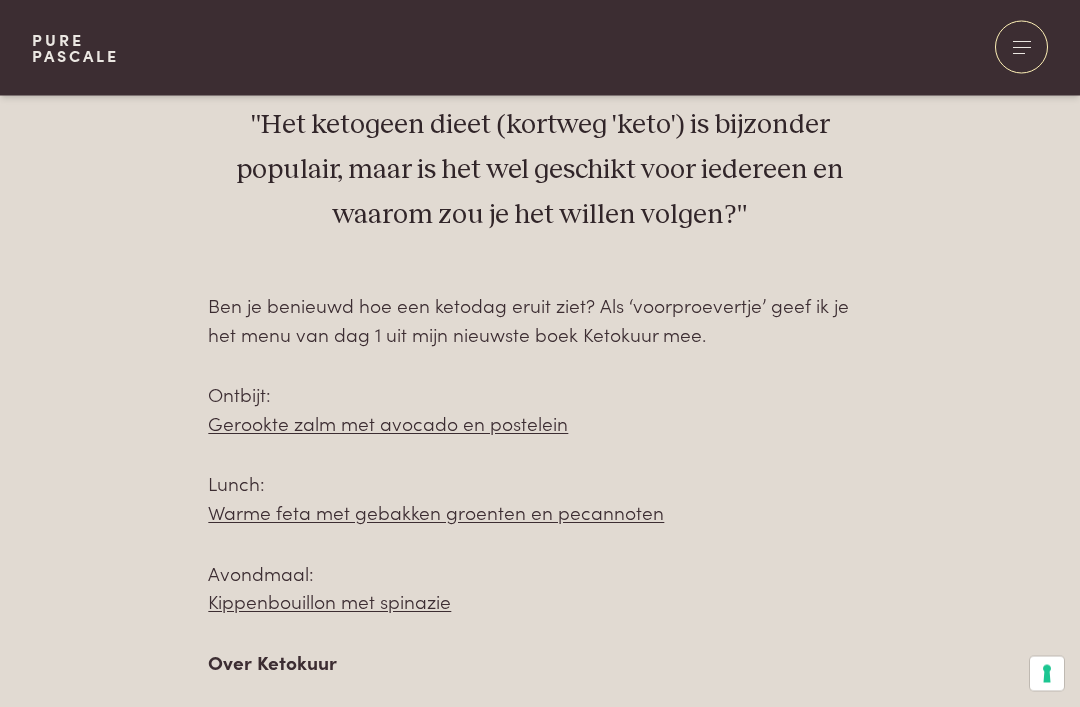 scroll, scrollTop: 803, scrollLeft: 0, axis: vertical 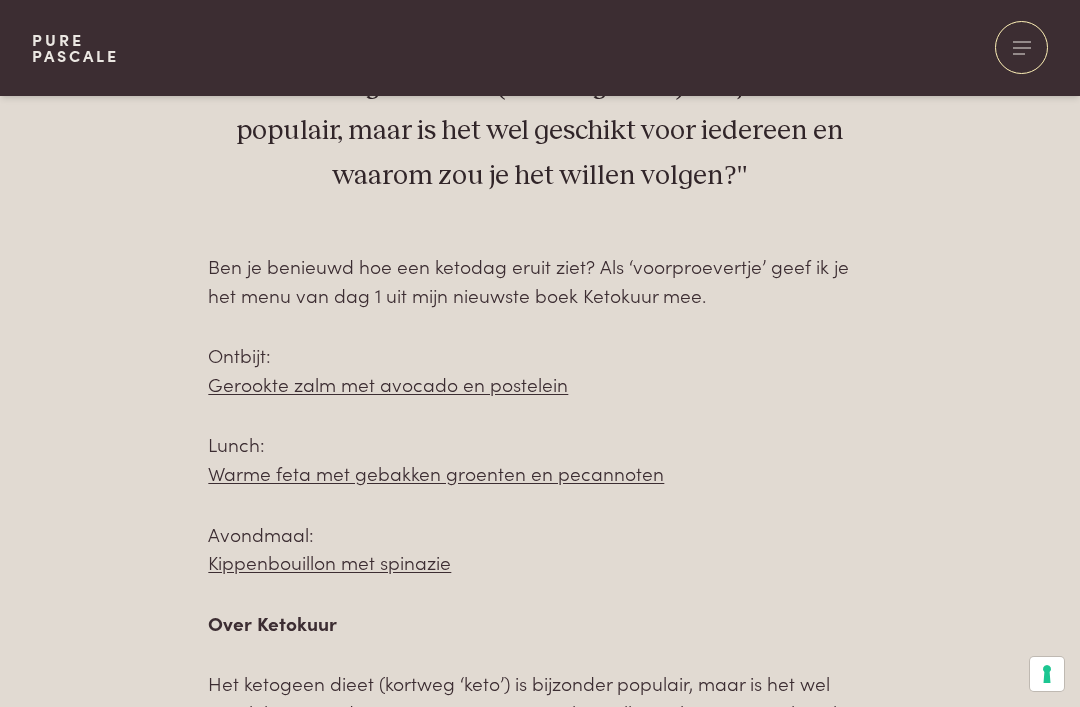 click on "Kippenbouillon met spinazie" at bounding box center [329, 561] 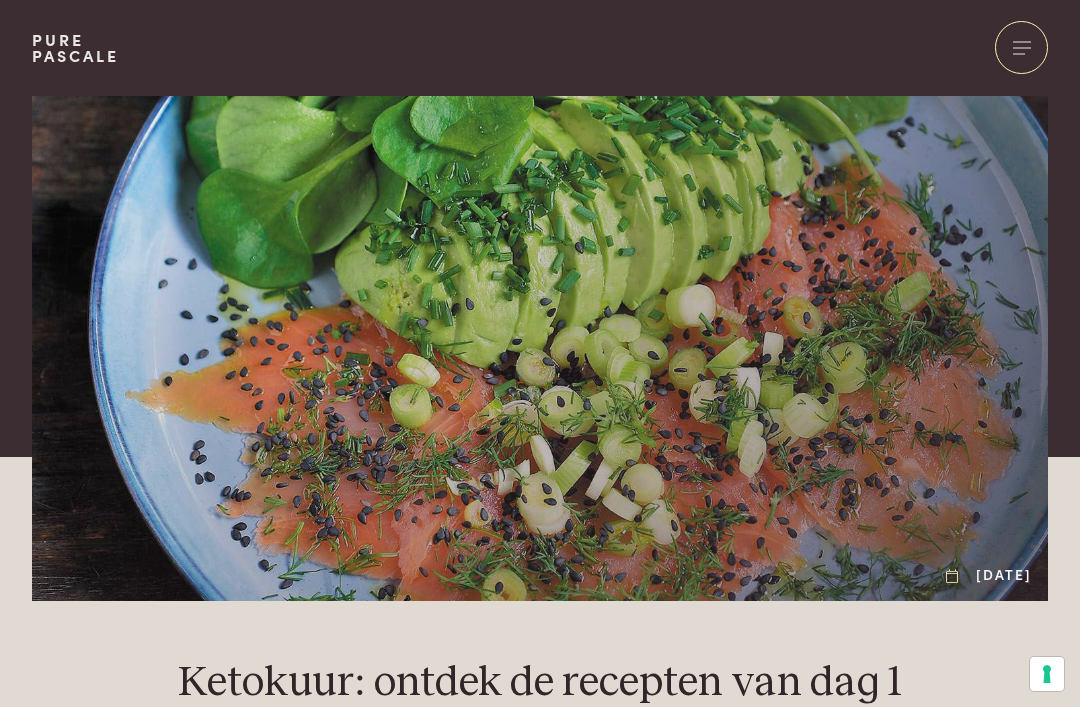 scroll, scrollTop: 0, scrollLeft: 0, axis: both 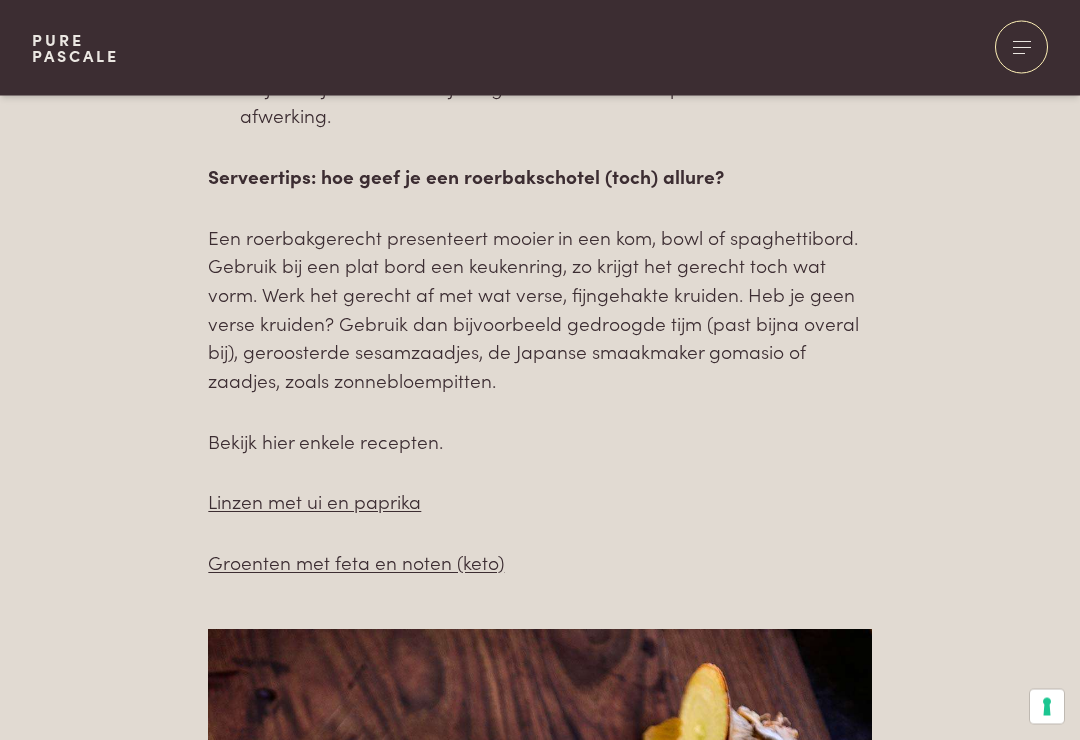 click on "Linzen met ui en paprika" at bounding box center [314, 501] 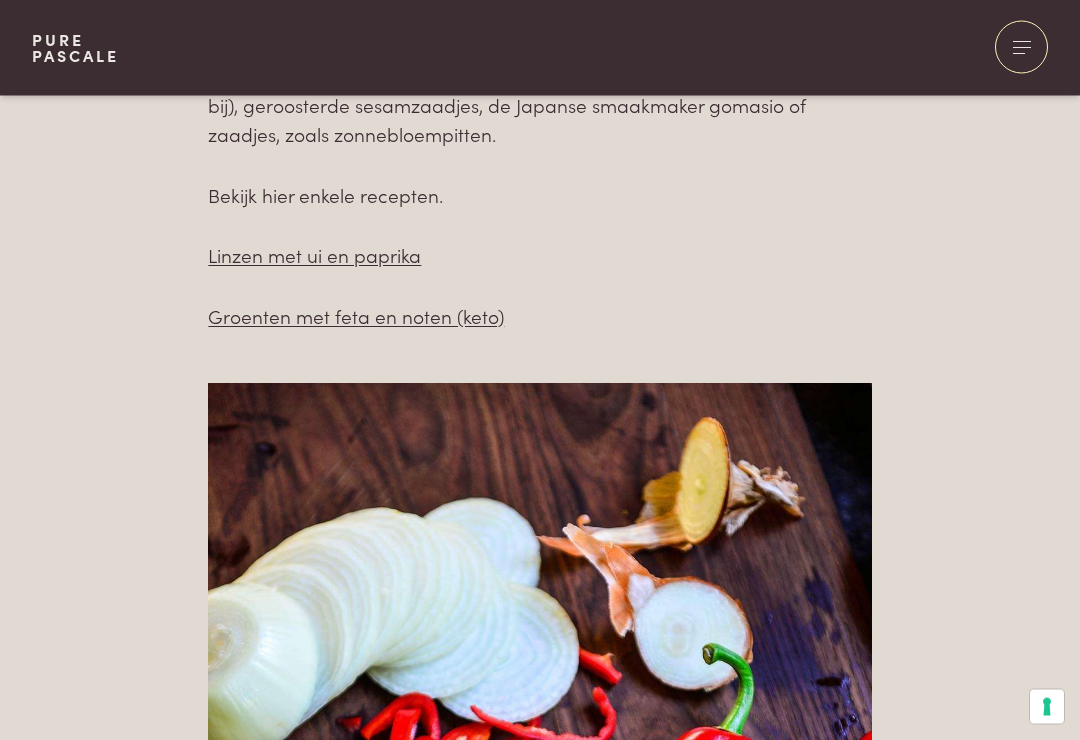 scroll, scrollTop: 2501, scrollLeft: 0, axis: vertical 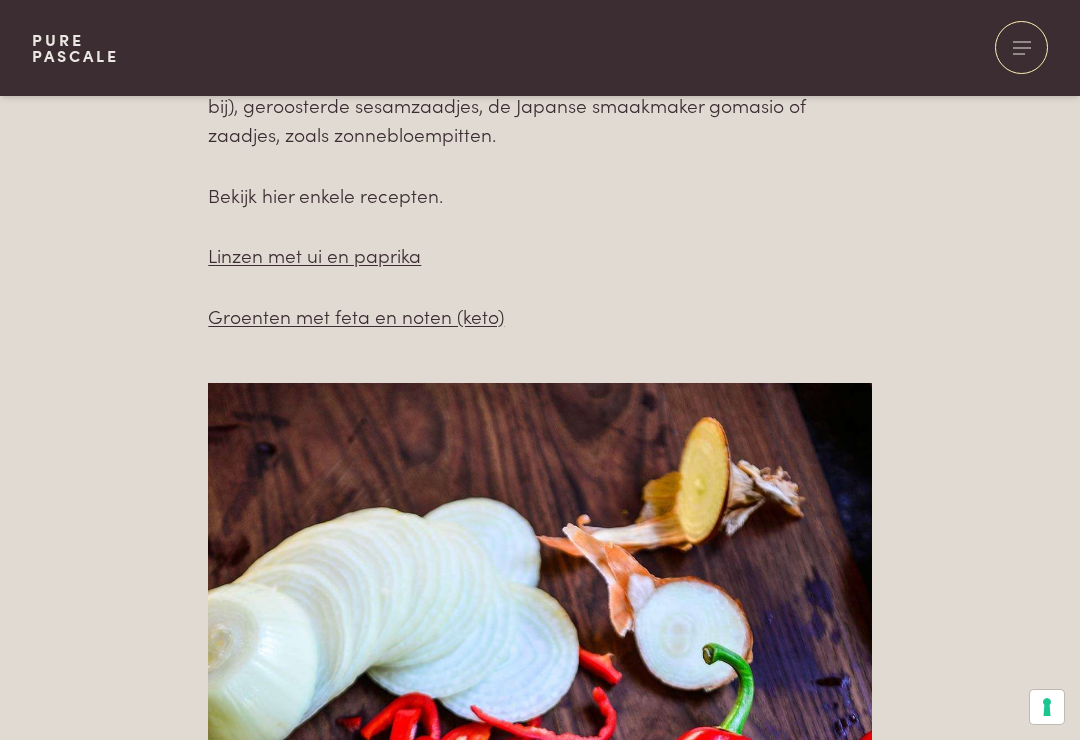 click on "Groenten met feta en noten (keto)" at bounding box center (356, 315) 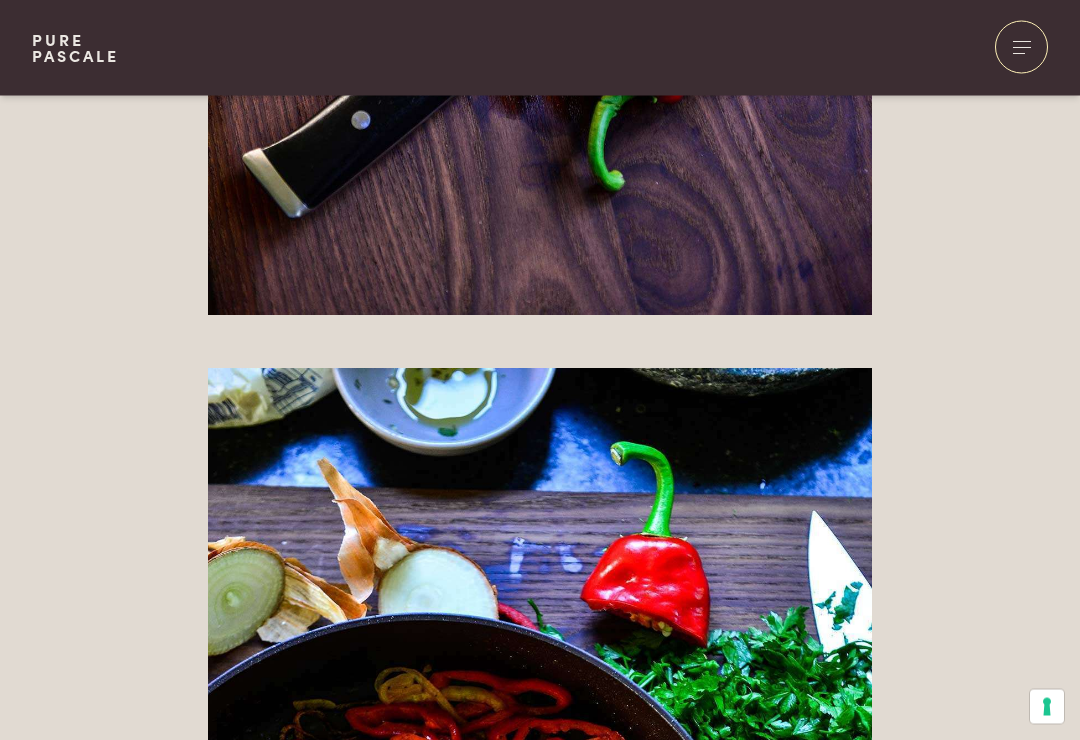 scroll, scrollTop: 3567, scrollLeft: 0, axis: vertical 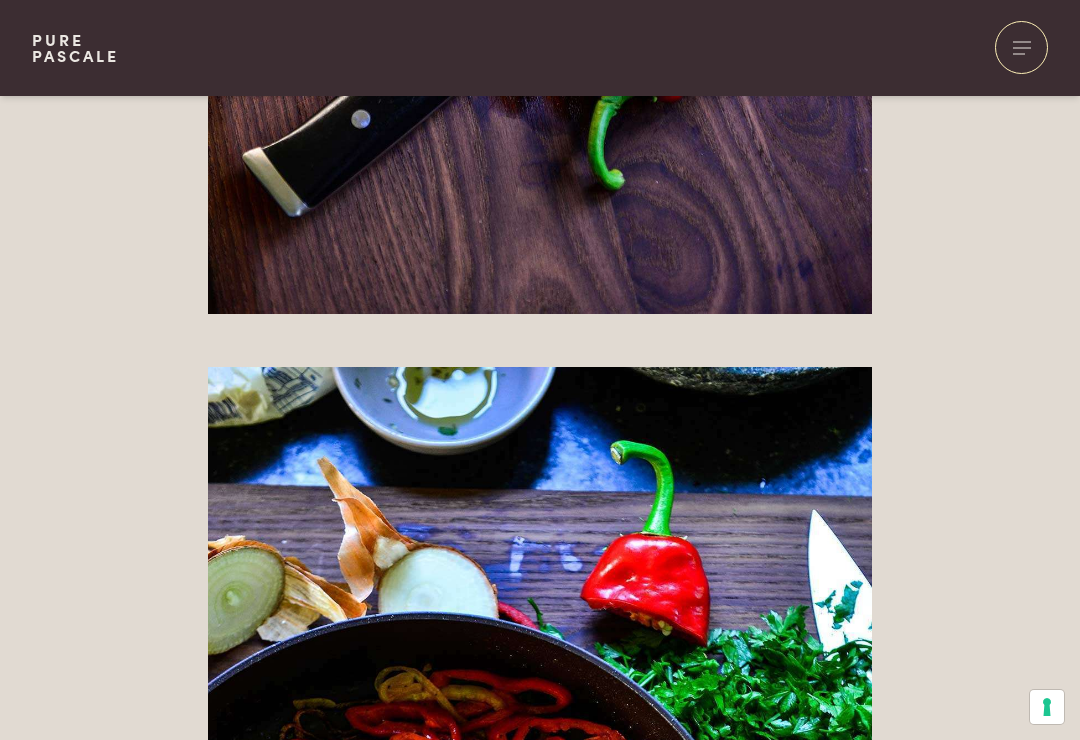 click at bounding box center (539, 865) 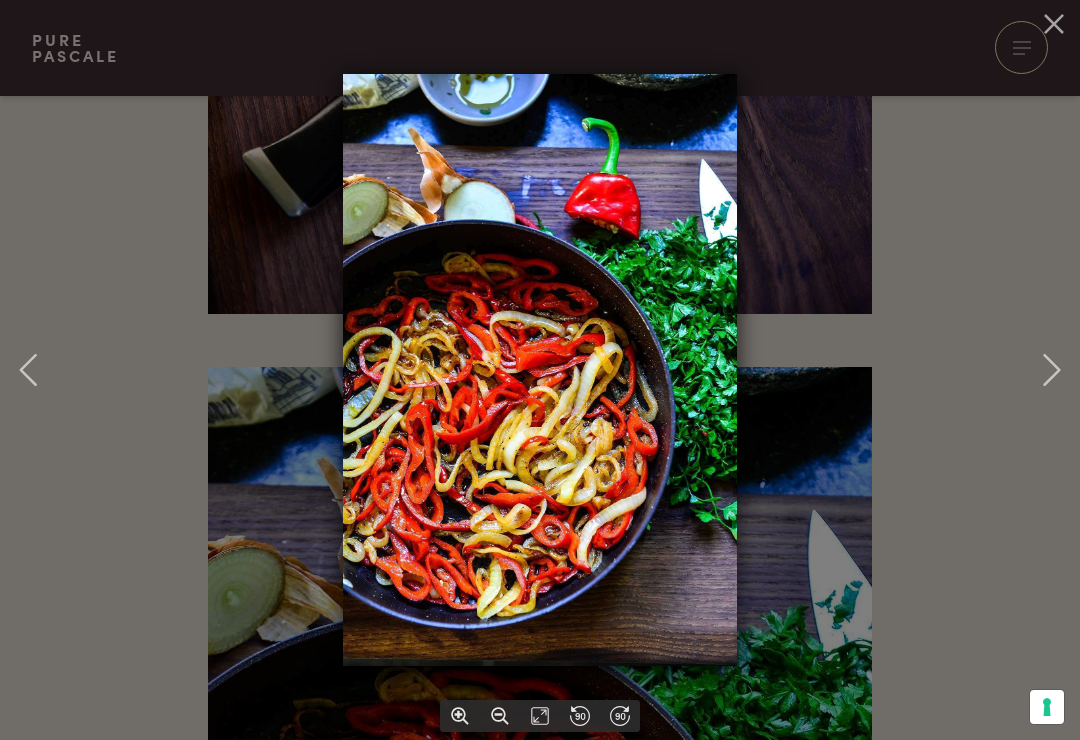 click at bounding box center (540, 370) 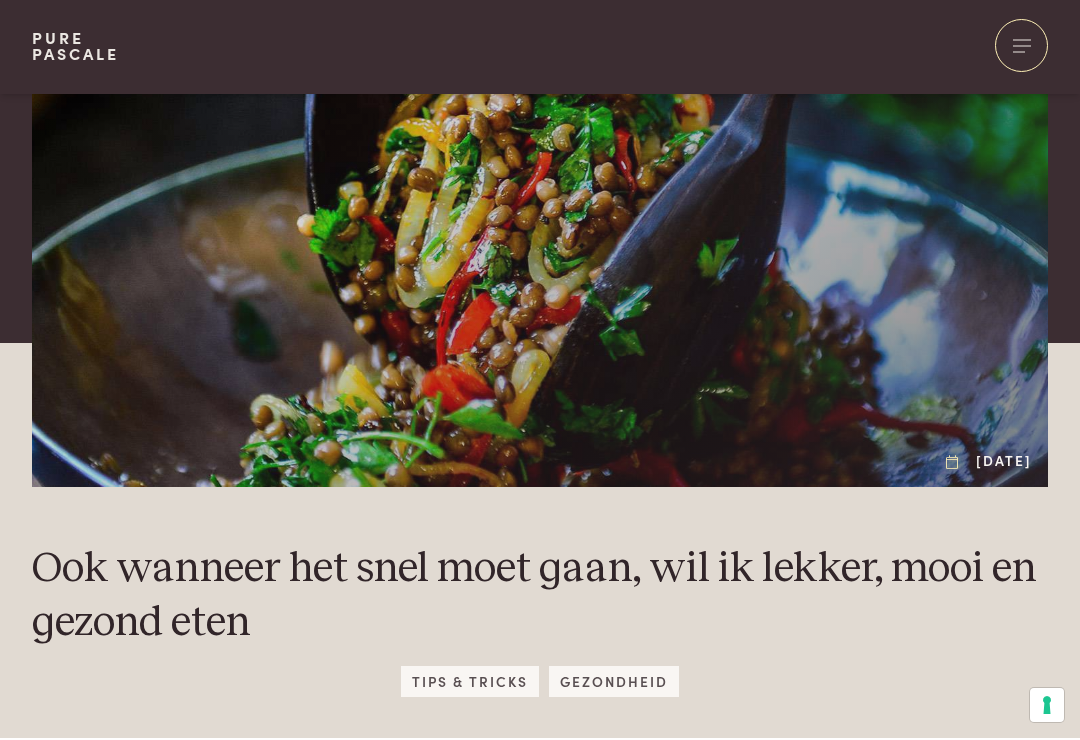 scroll, scrollTop: 0, scrollLeft: 0, axis: both 